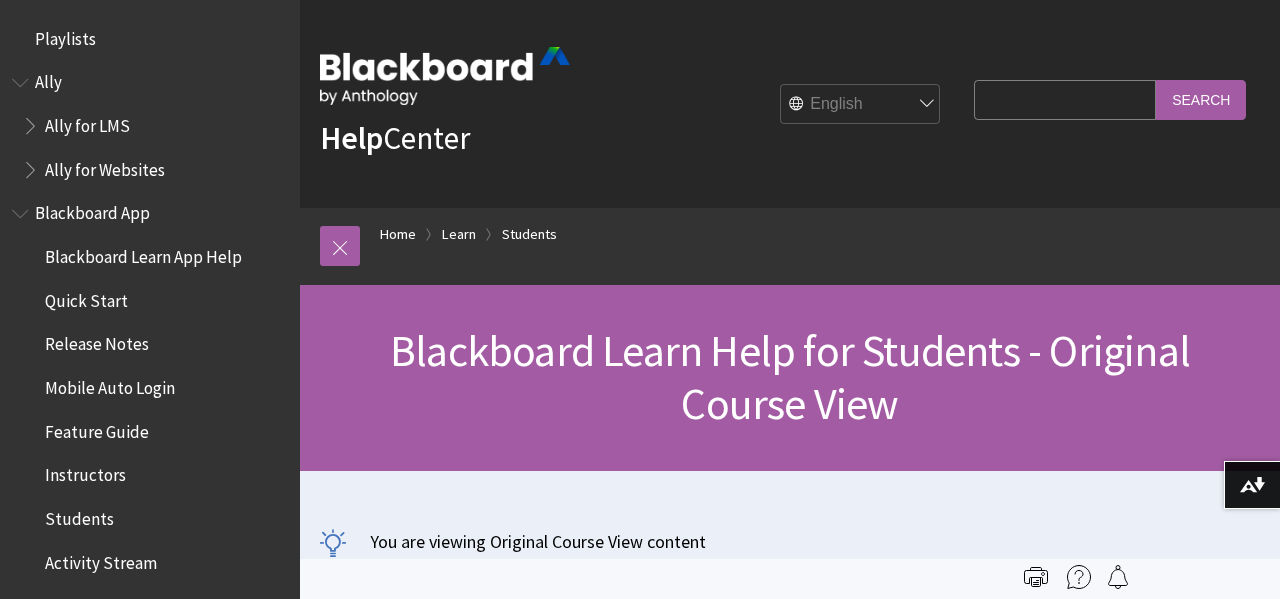 scroll, scrollTop: 0, scrollLeft: 0, axis: both 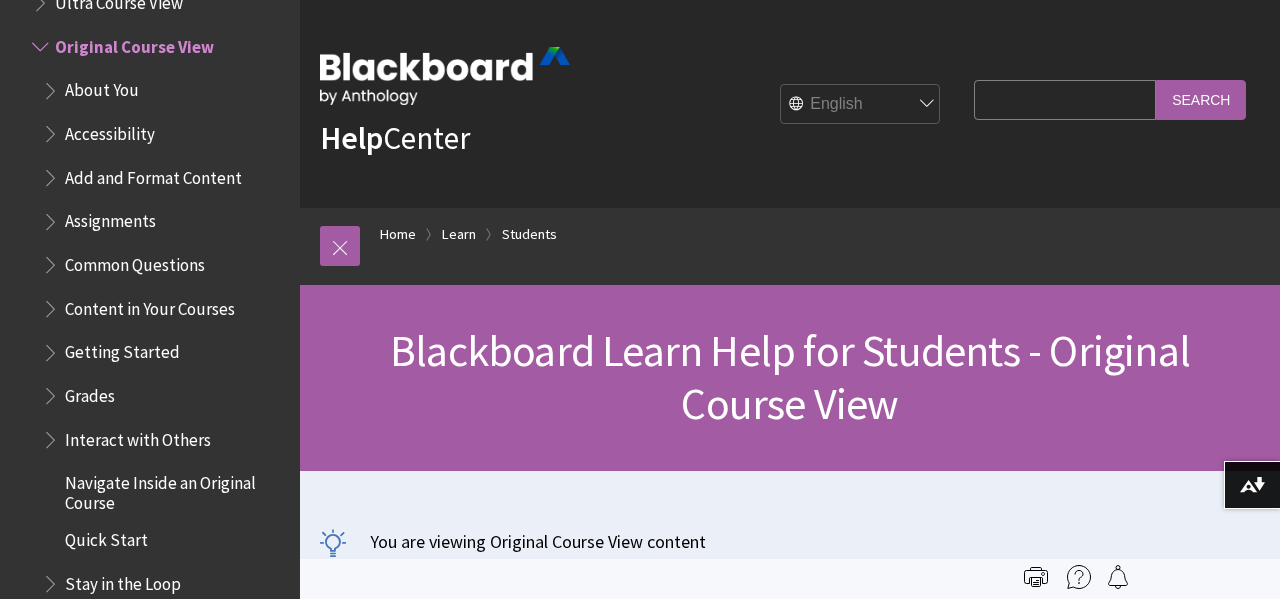 click on "Go to Ultra Course View page." at bounding box center (405, 580) 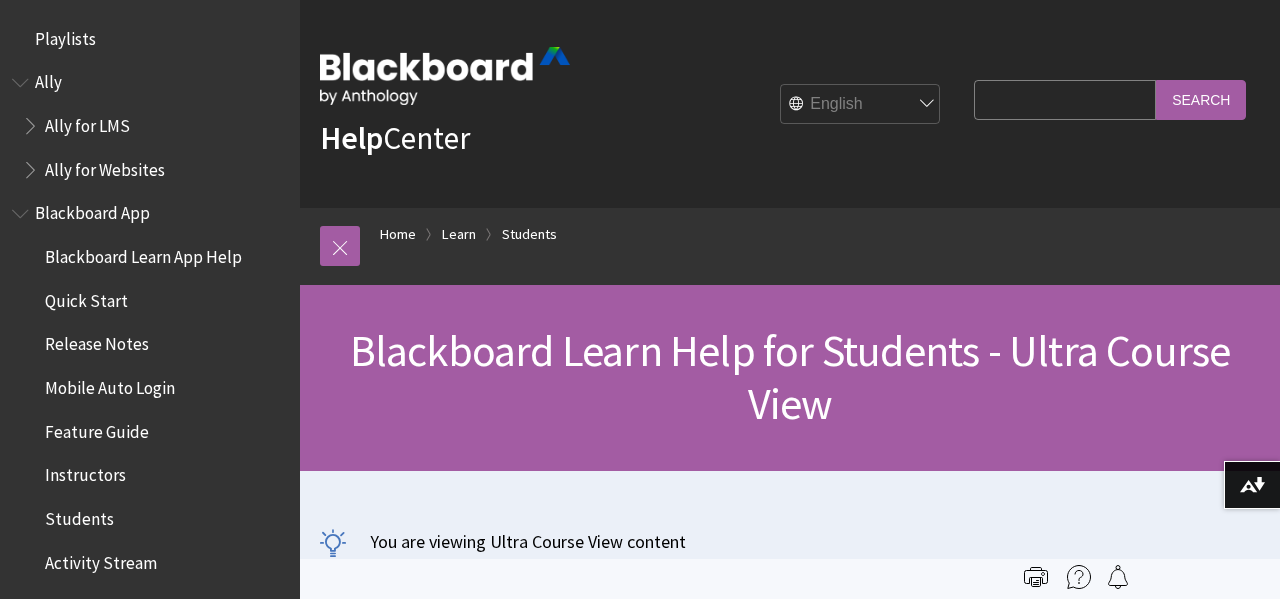 scroll, scrollTop: 0, scrollLeft: 0, axis: both 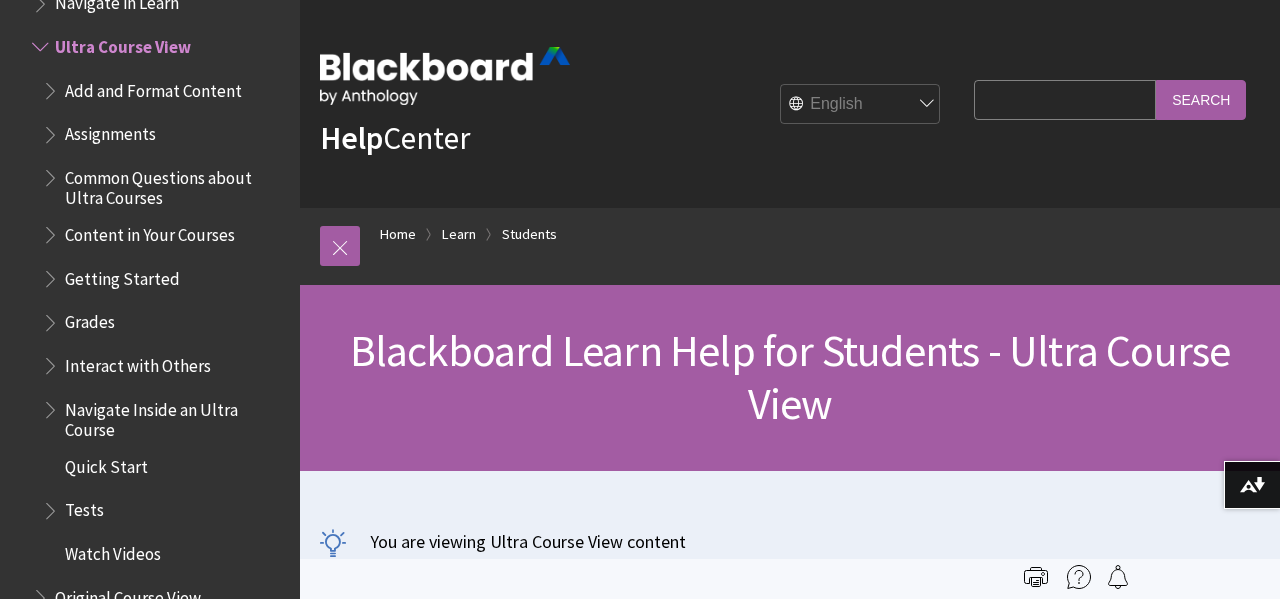 click on "Assignments" at bounding box center [110, 131] 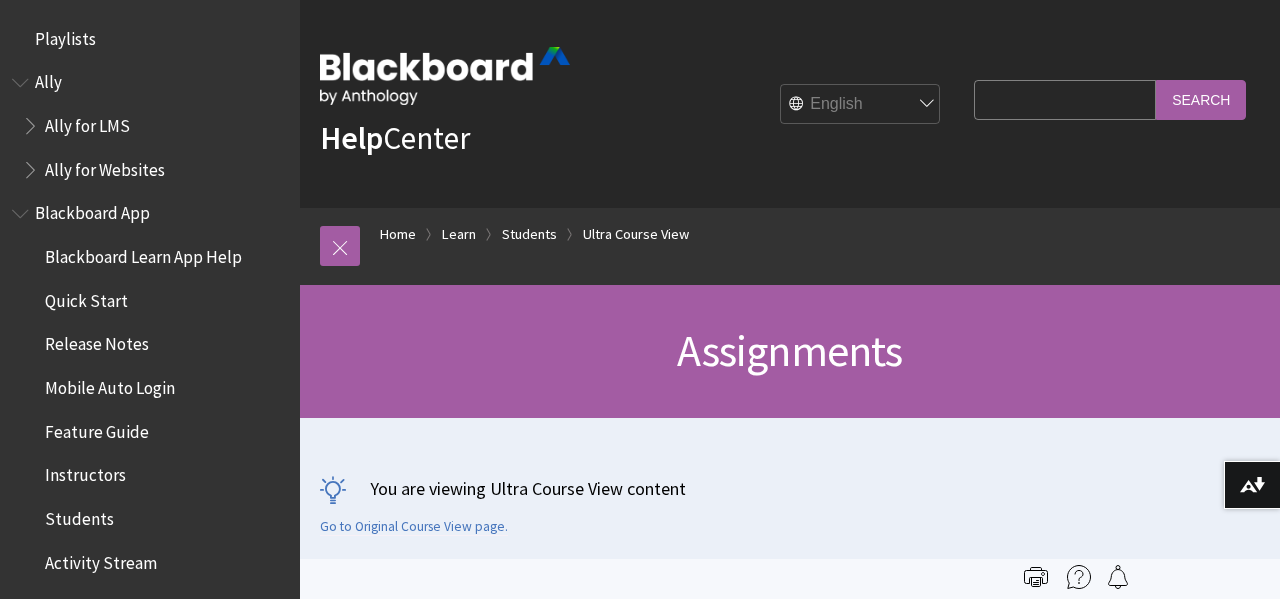 scroll, scrollTop: 0, scrollLeft: 0, axis: both 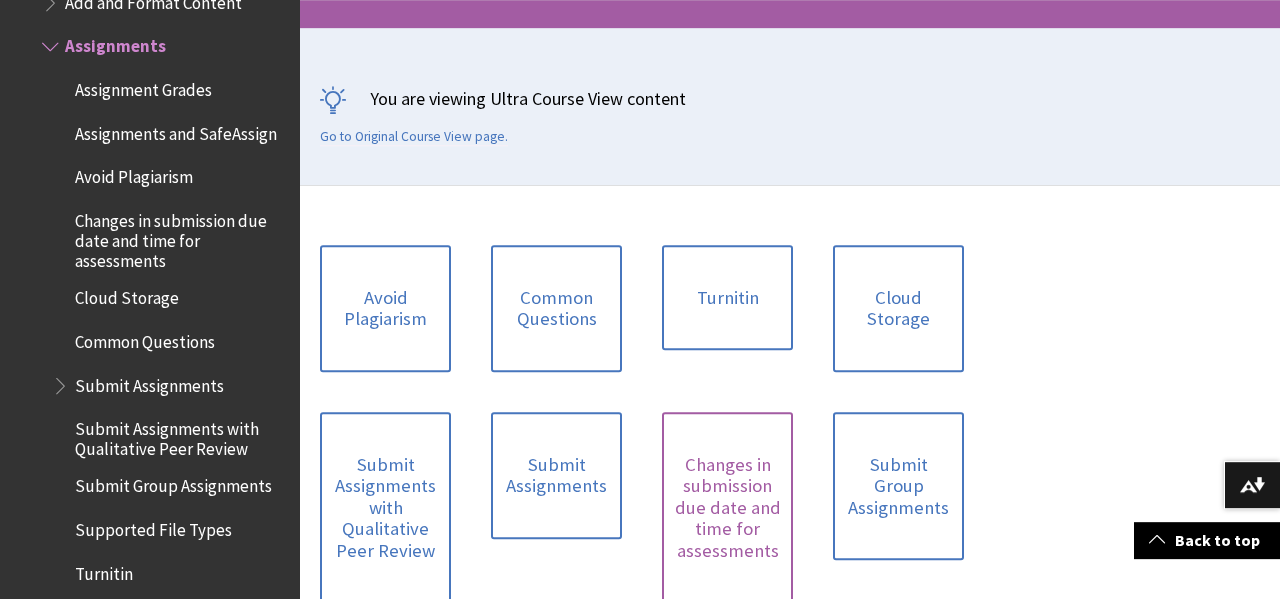 click on "Changes in submission due date and time for assessments" at bounding box center (727, 508) 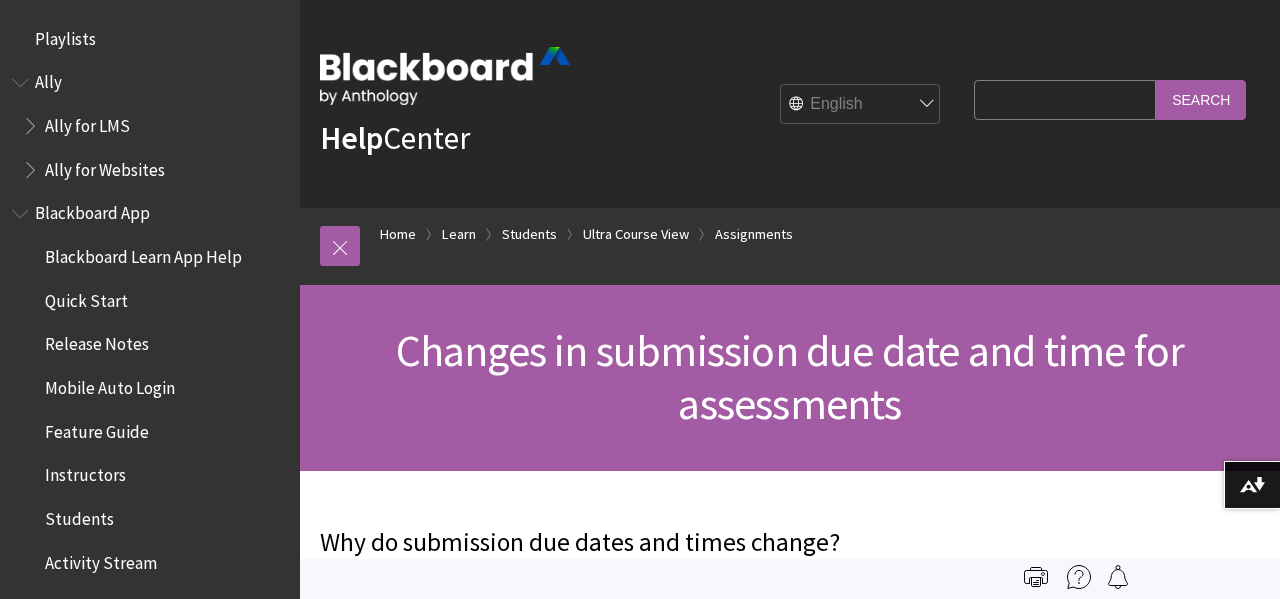 scroll, scrollTop: 0, scrollLeft: 0, axis: both 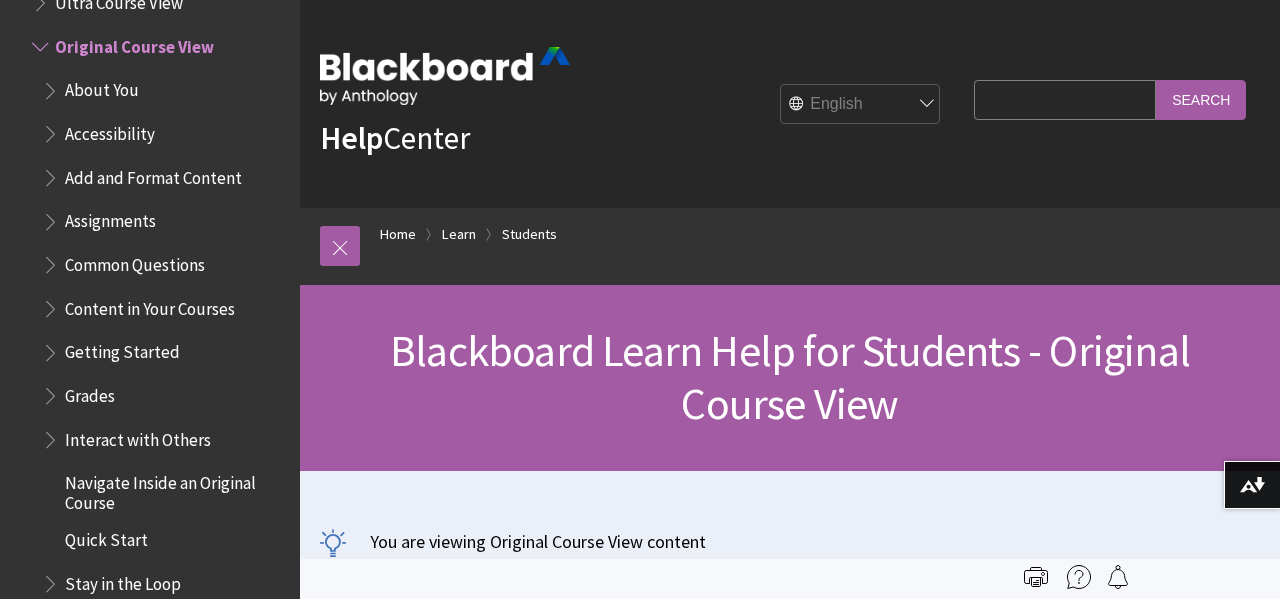 click on "Common Questions" at bounding box center [135, 261] 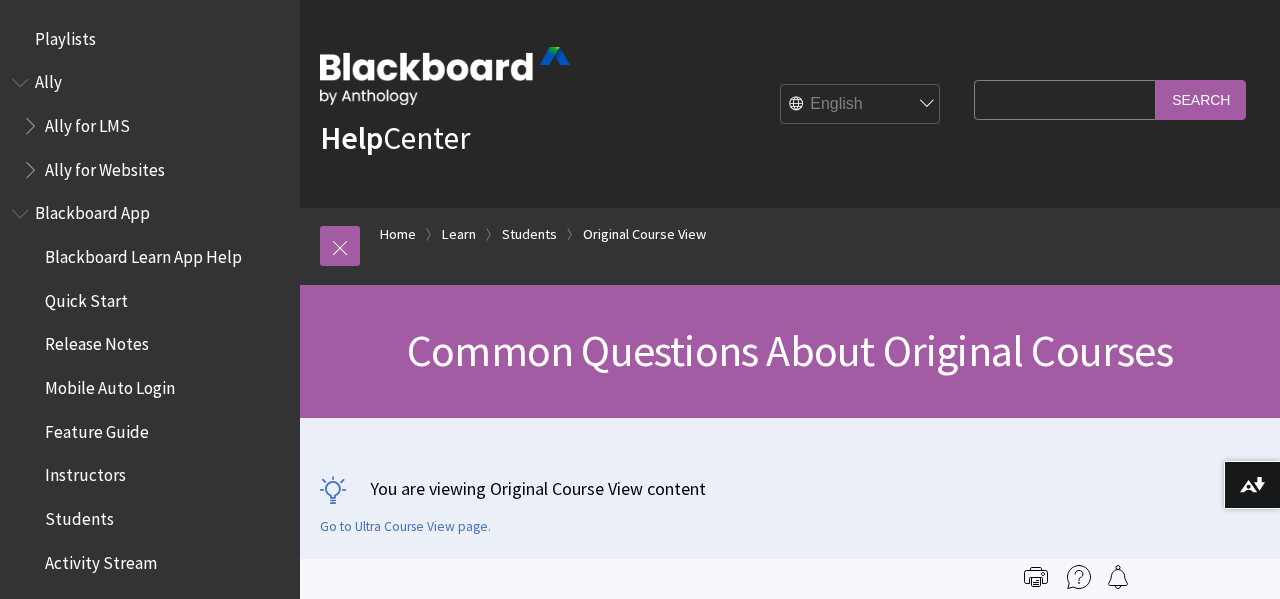 scroll, scrollTop: 0, scrollLeft: 0, axis: both 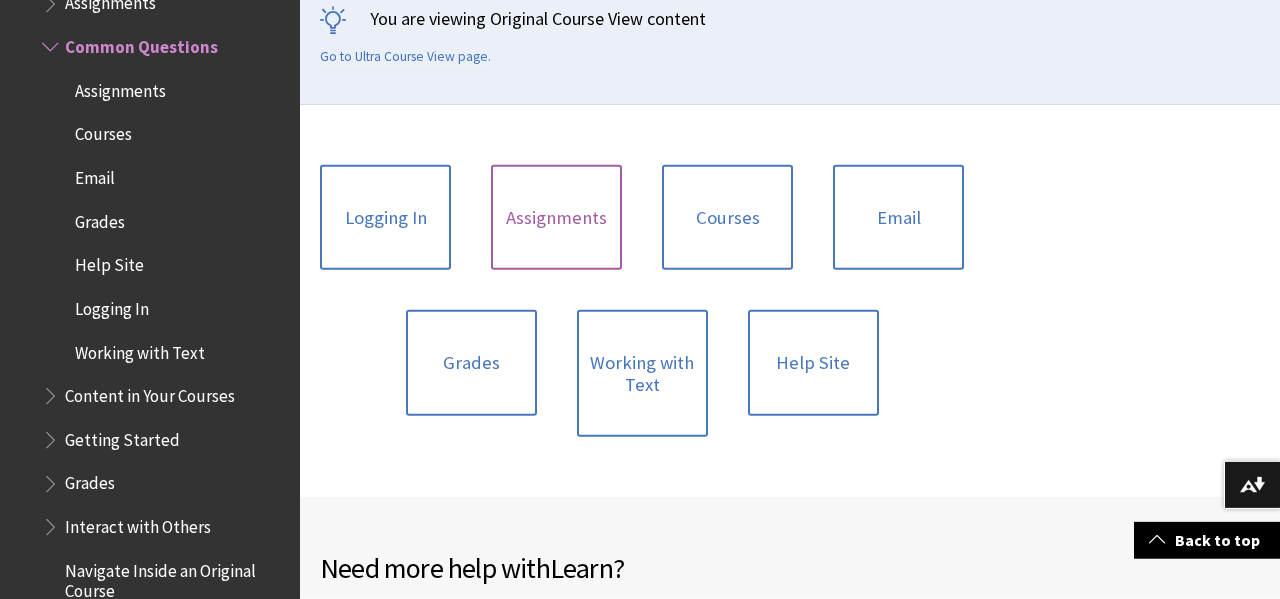 click on "Assignments" at bounding box center (556, 218) 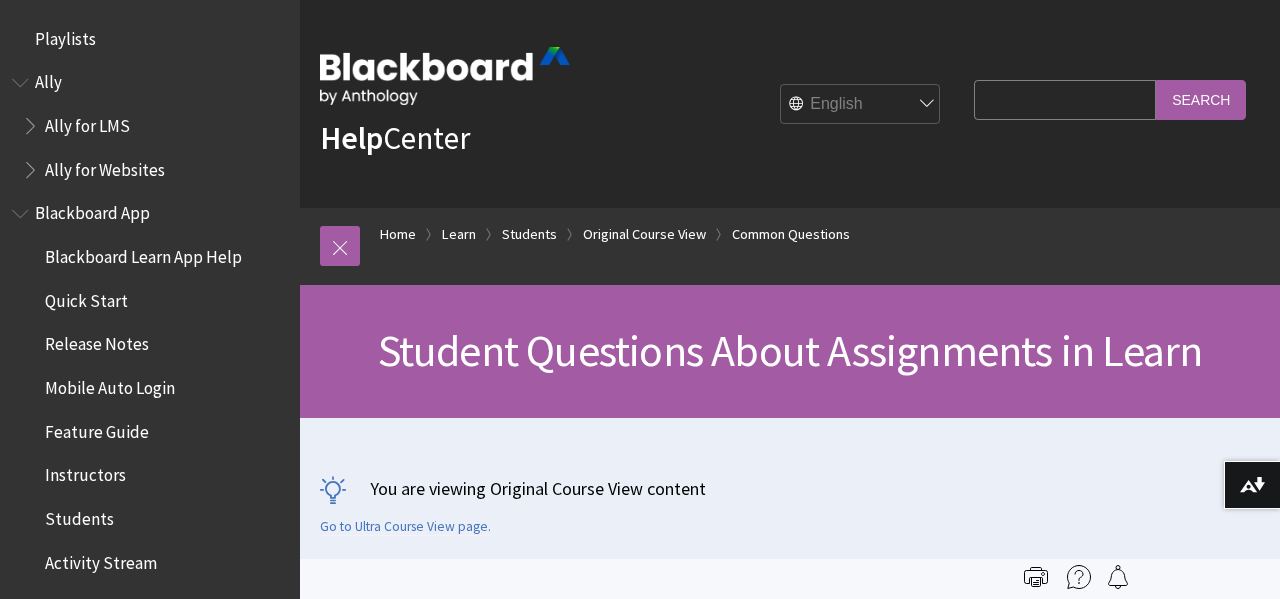 scroll, scrollTop: 0, scrollLeft: 0, axis: both 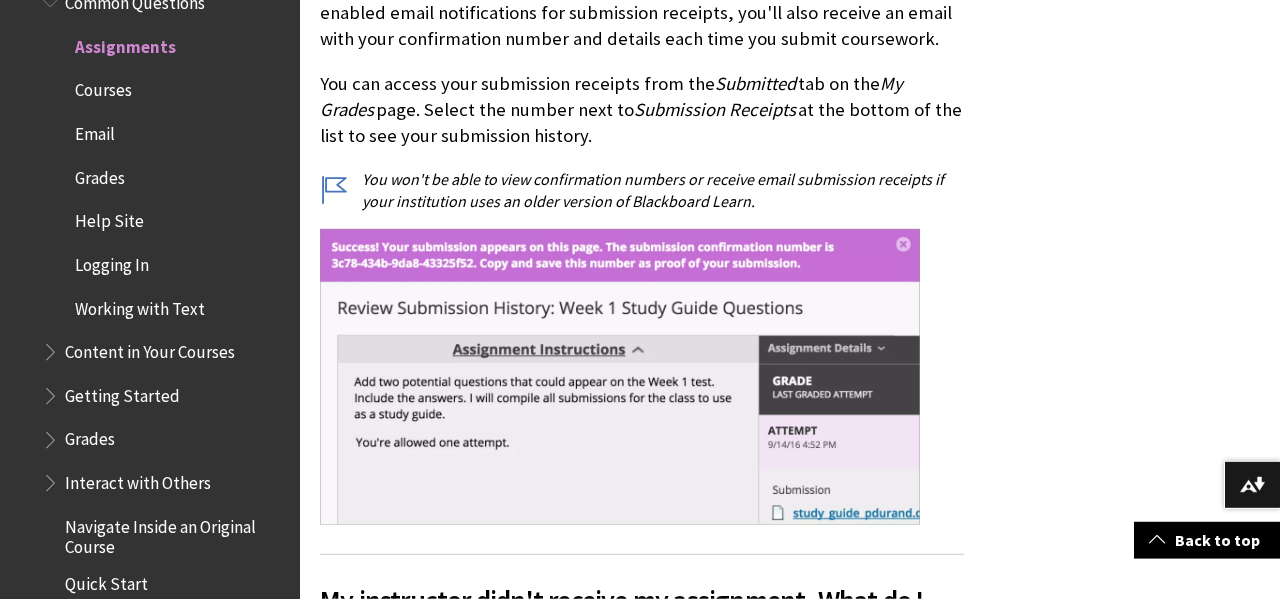 drag, startPoint x: 1277, startPoint y: 32, endPoint x: 1248, endPoint y: 237, distance: 207.04106 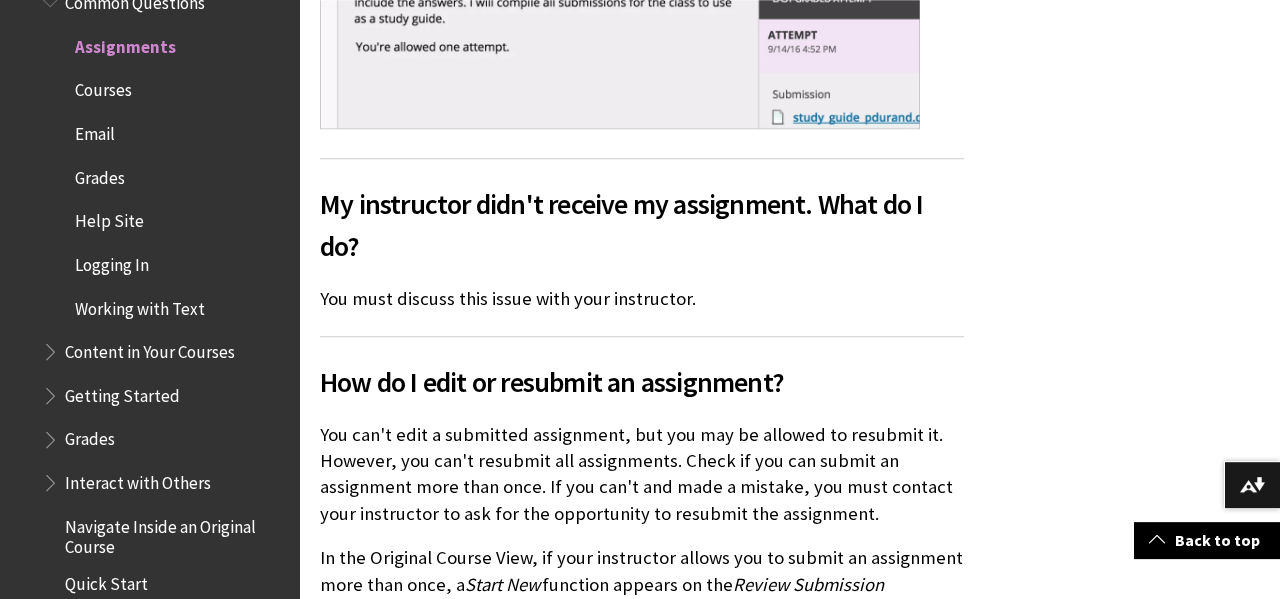 scroll, scrollTop: 1760, scrollLeft: 0, axis: vertical 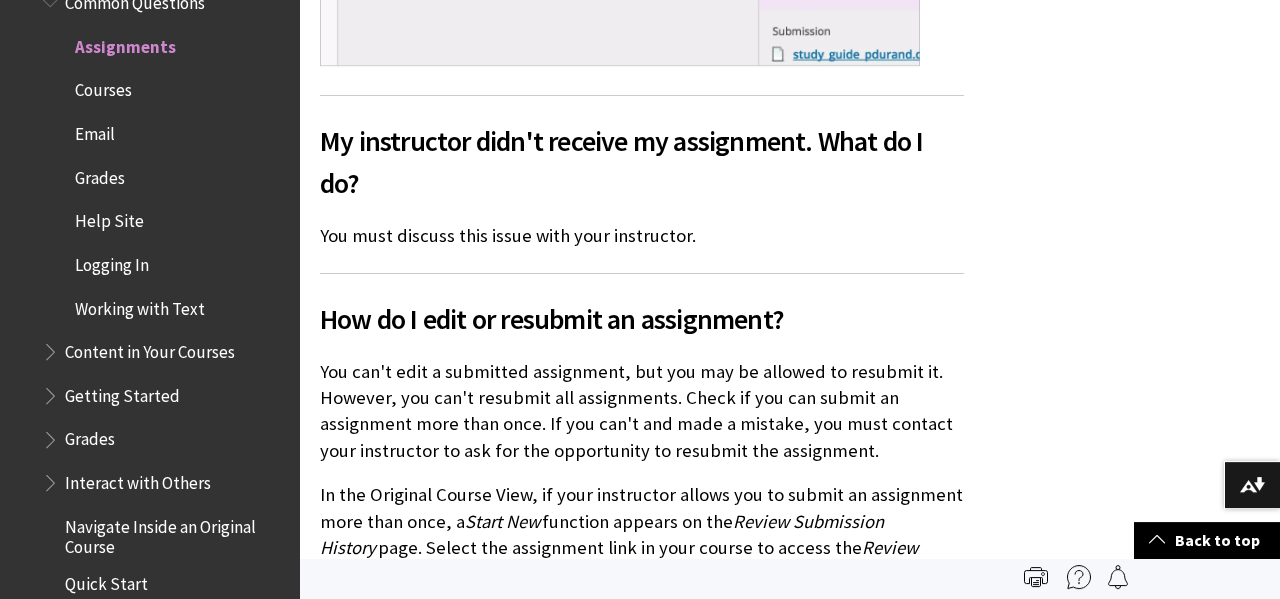 click on "My instructor didn't receive my assignment. What do I do?" at bounding box center (642, 162) 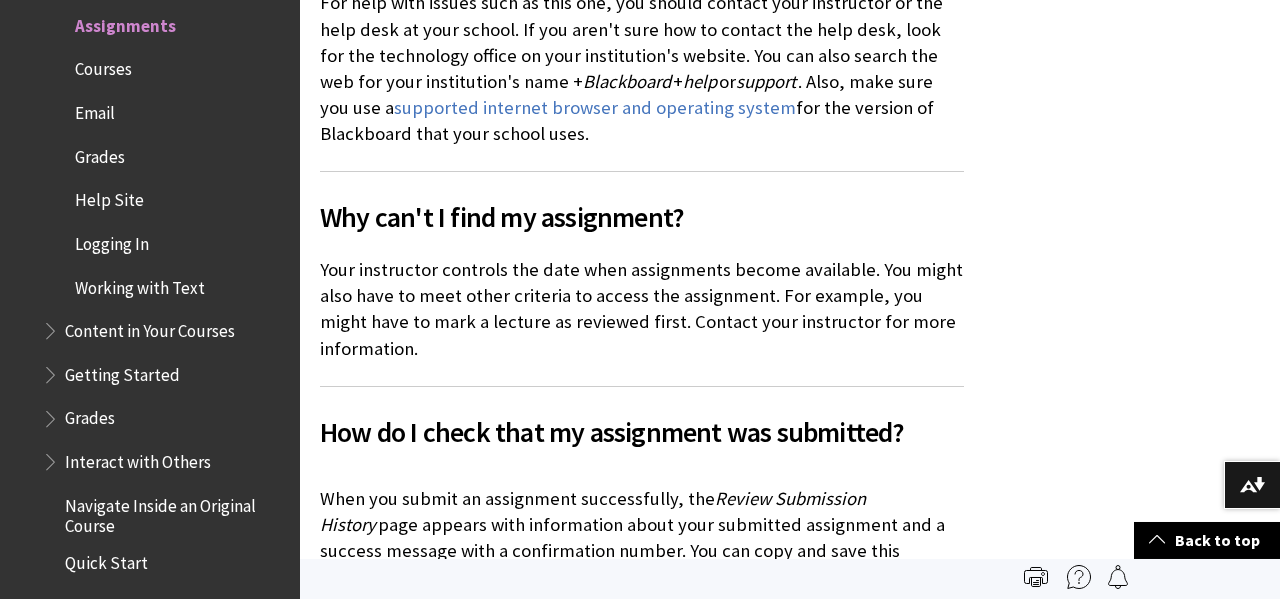 scroll, scrollTop: 709, scrollLeft: 0, axis: vertical 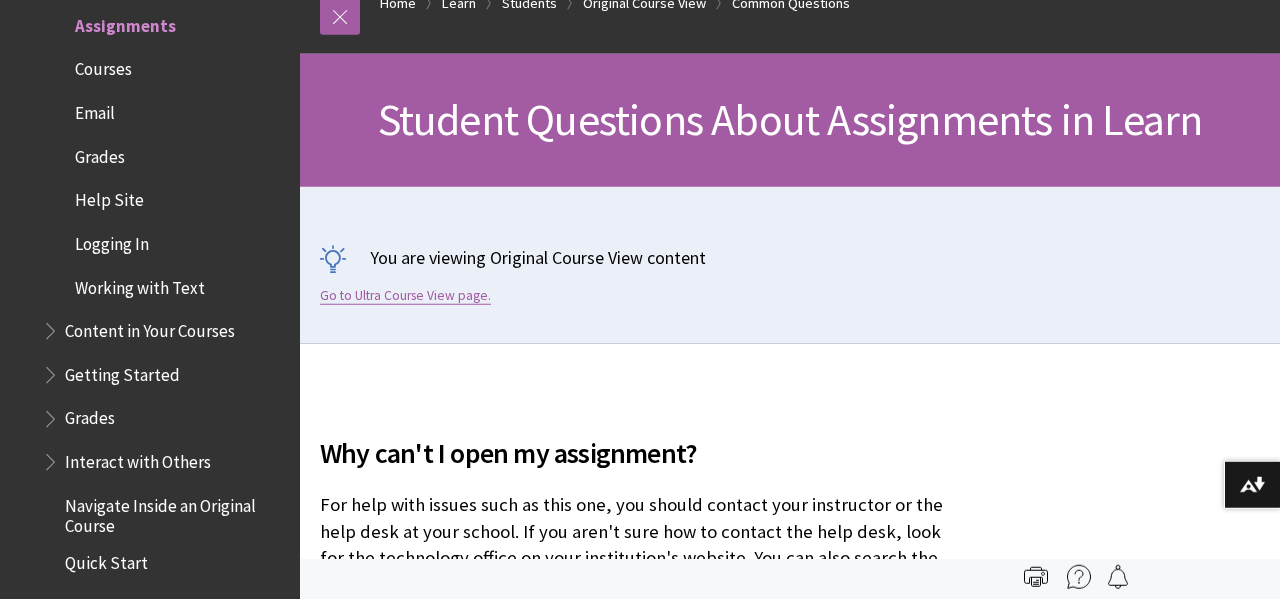 click on "Go to Ultra Course View page." at bounding box center [405, 296] 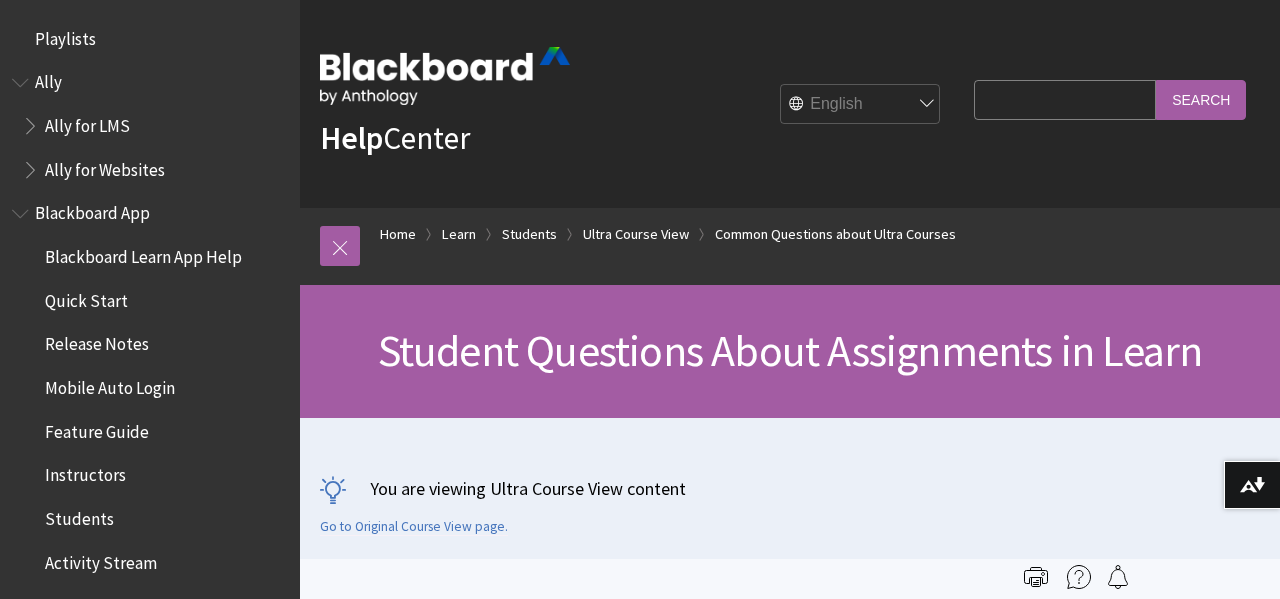 scroll, scrollTop: 0, scrollLeft: 0, axis: both 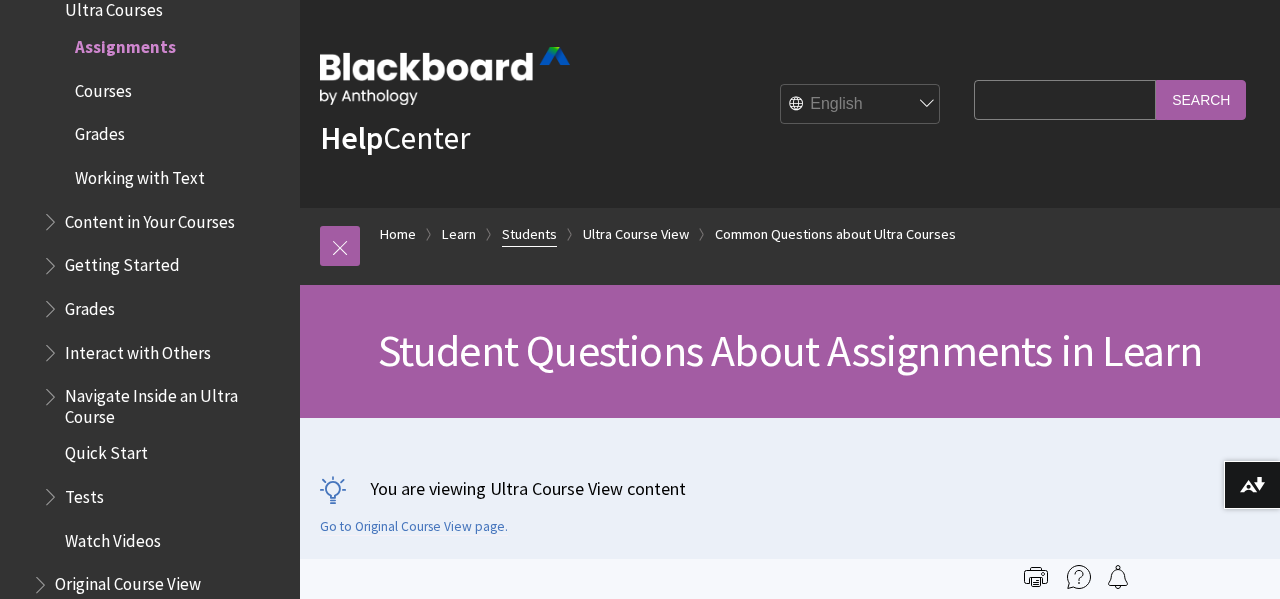 click on "Students" at bounding box center (529, 234) 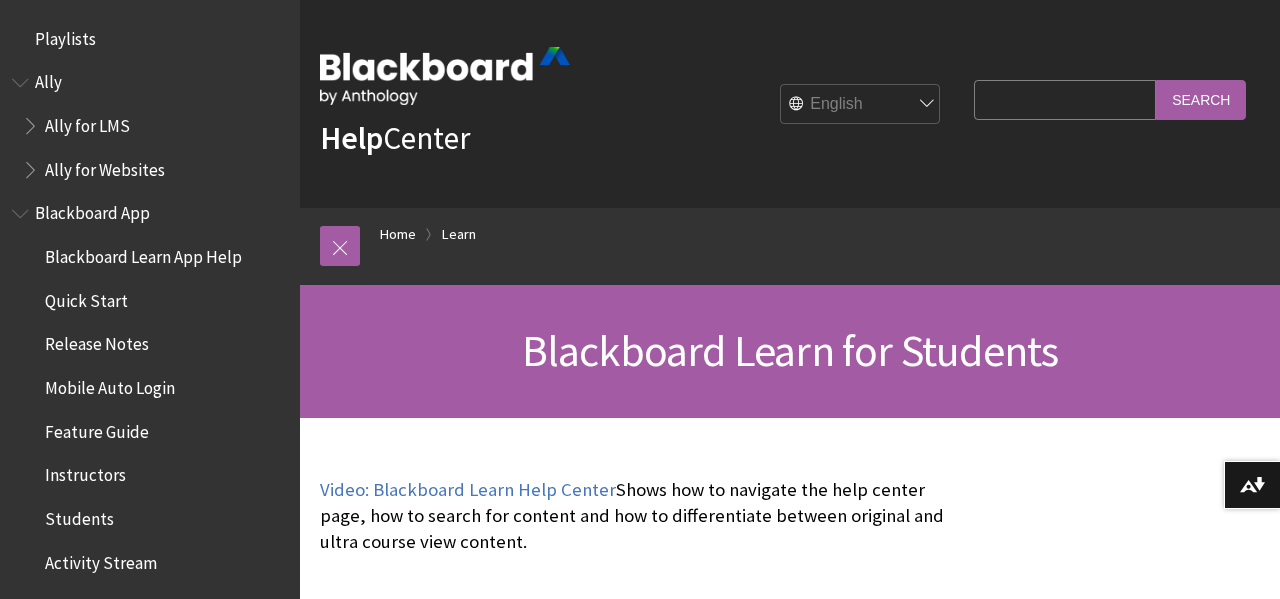 scroll, scrollTop: 0, scrollLeft: 0, axis: both 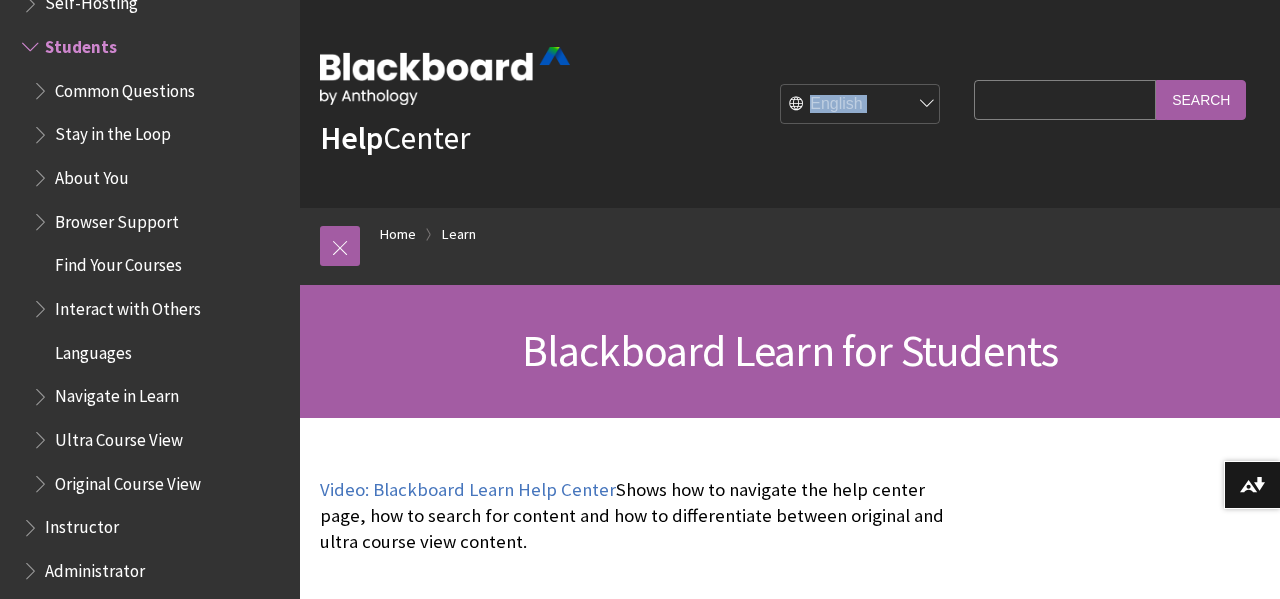 drag, startPoint x: 223, startPoint y: 58, endPoint x: 857, endPoint y: 113, distance: 636.38116 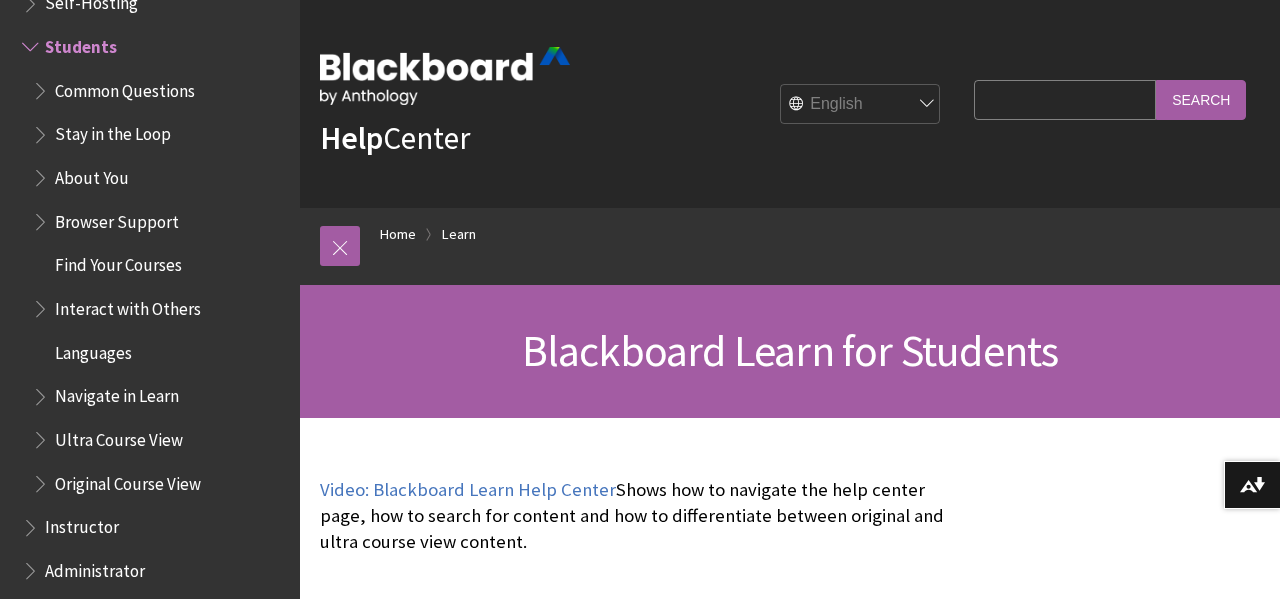 click on "Common Questions" at bounding box center (125, 87) 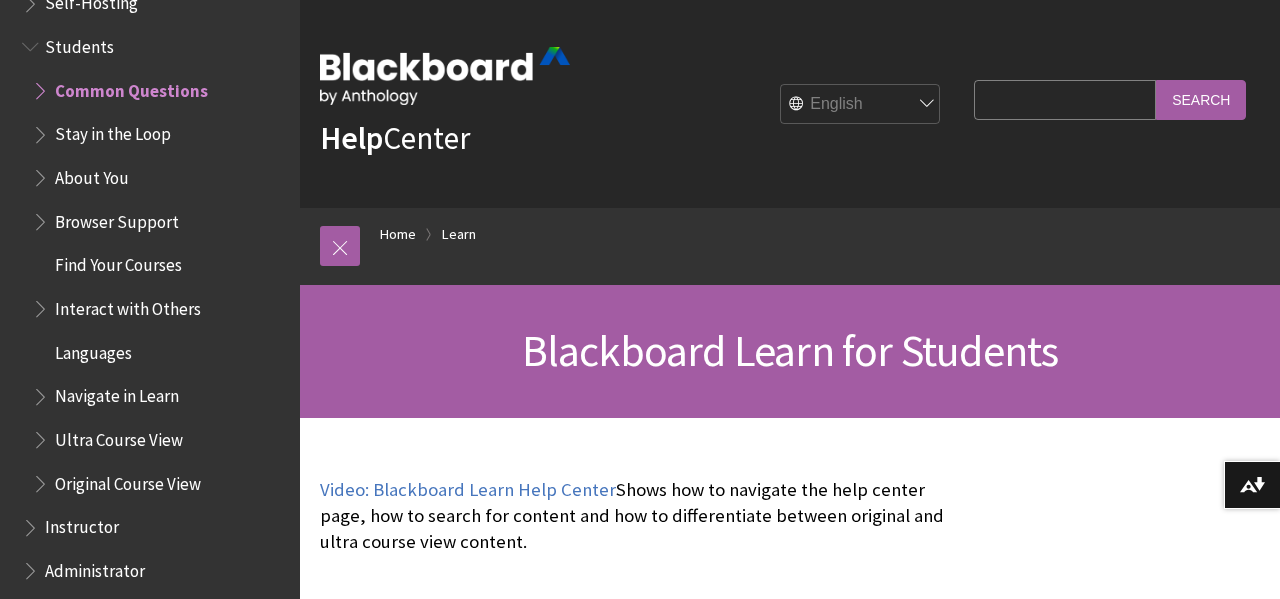 click on "Common Questions" at bounding box center [131, 87] 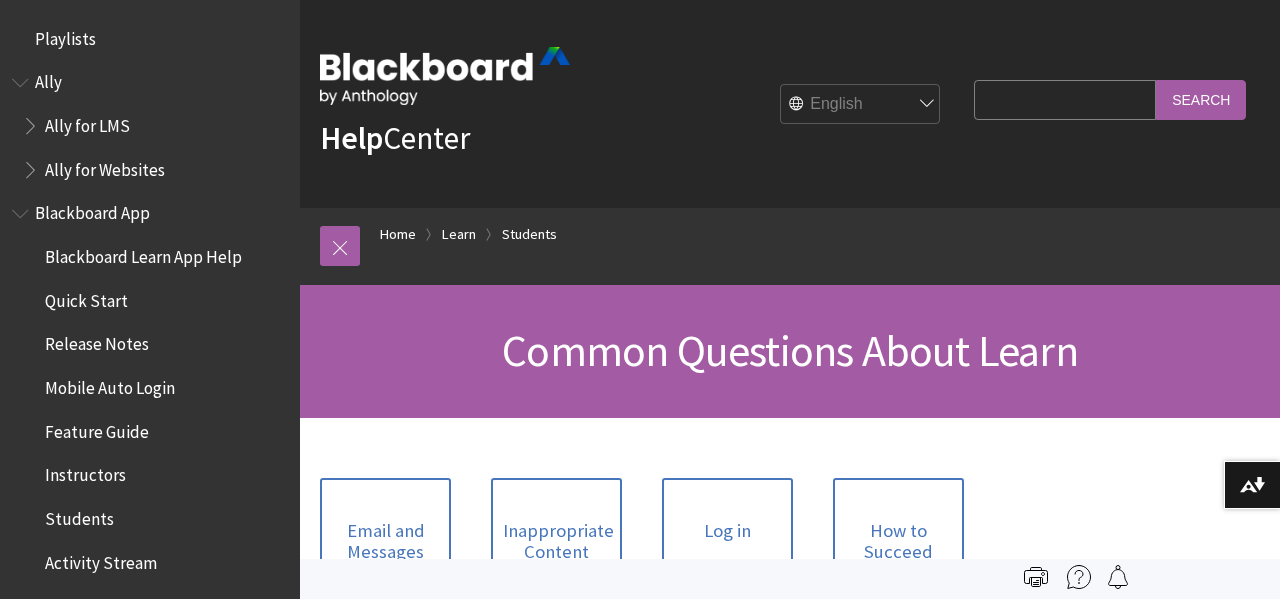 scroll, scrollTop: 0, scrollLeft: 0, axis: both 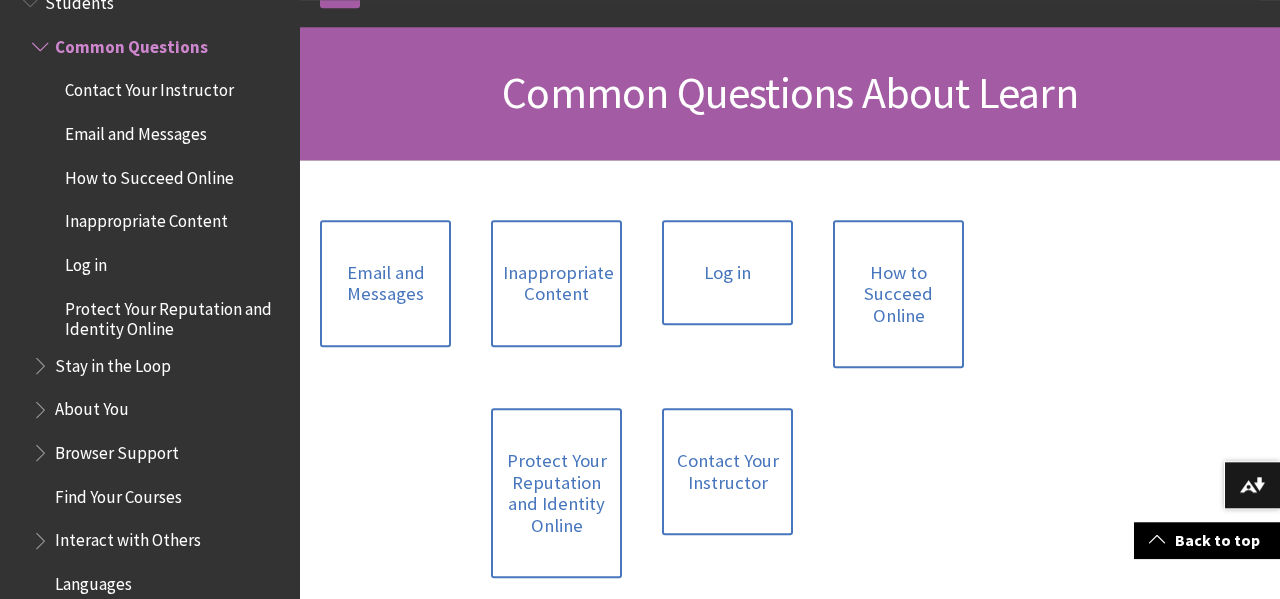 click on "Students" at bounding box center (155, 3) 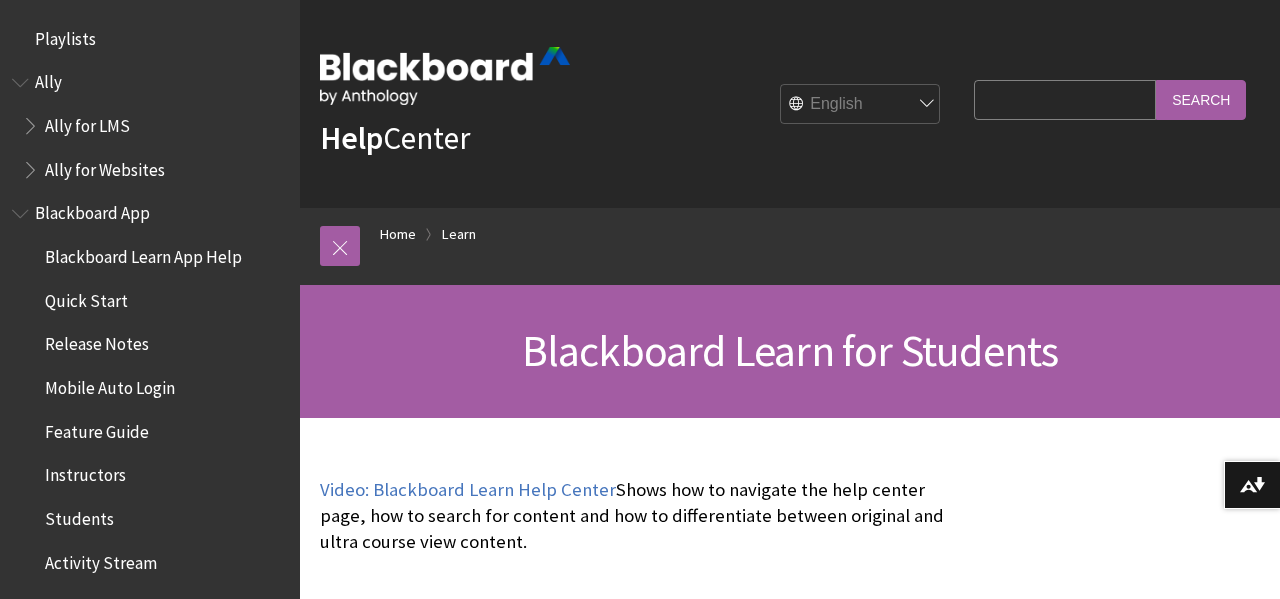 scroll, scrollTop: 0, scrollLeft: 0, axis: both 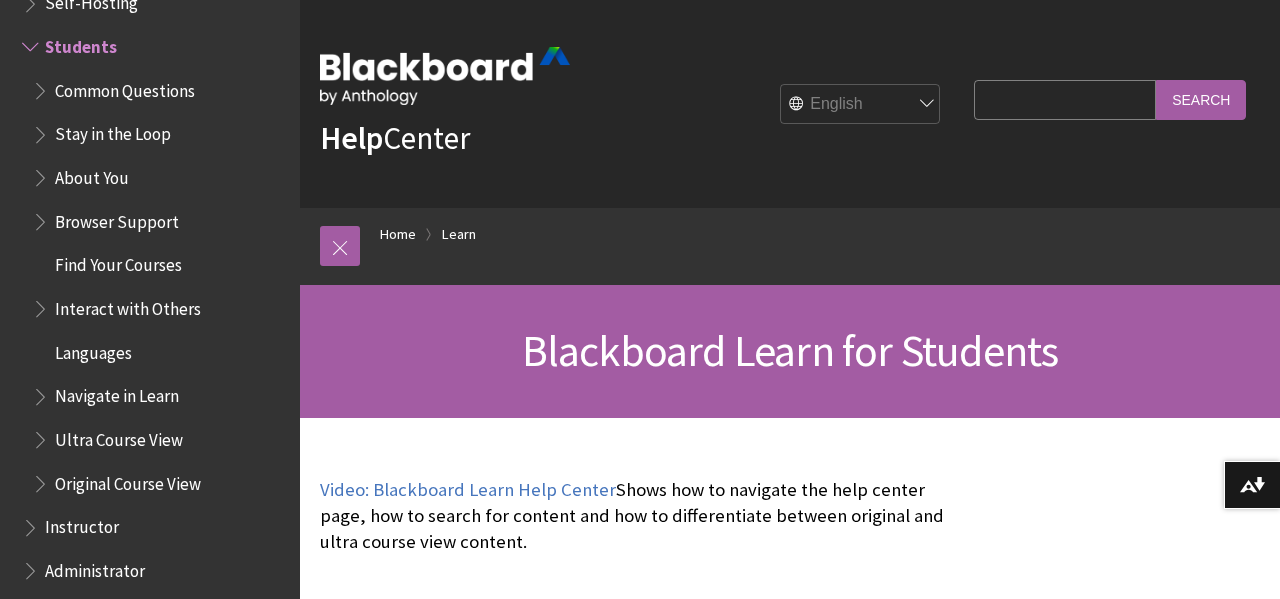 click on "Search Query" at bounding box center (1065, 99) 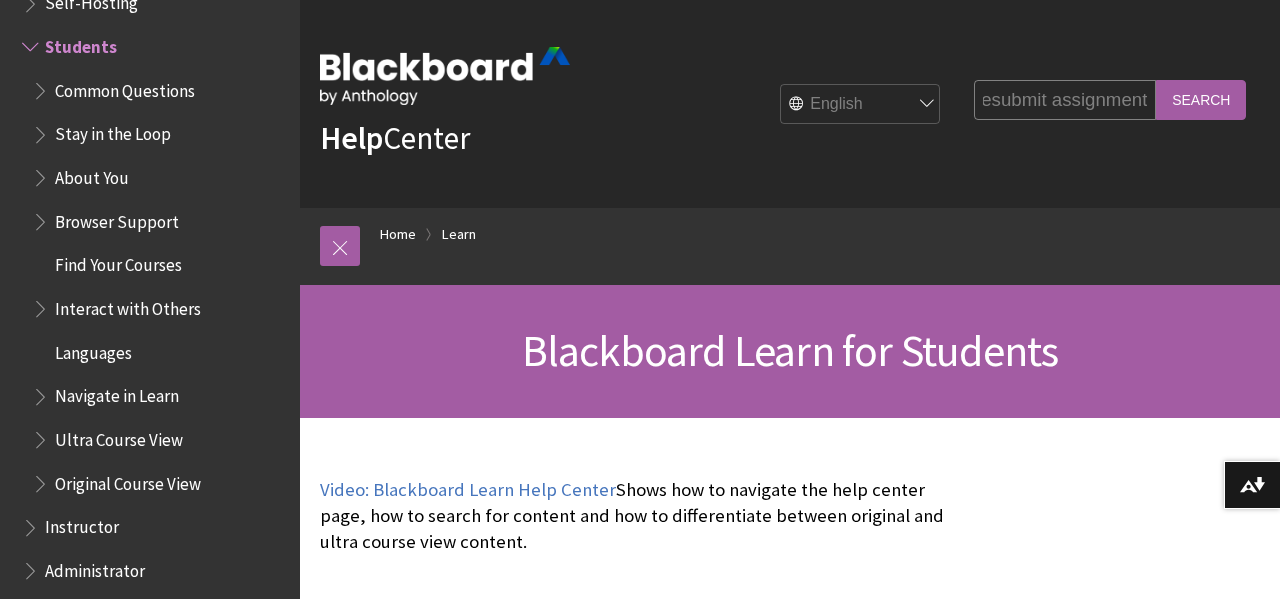 scroll, scrollTop: 0, scrollLeft: 14, axis: horizontal 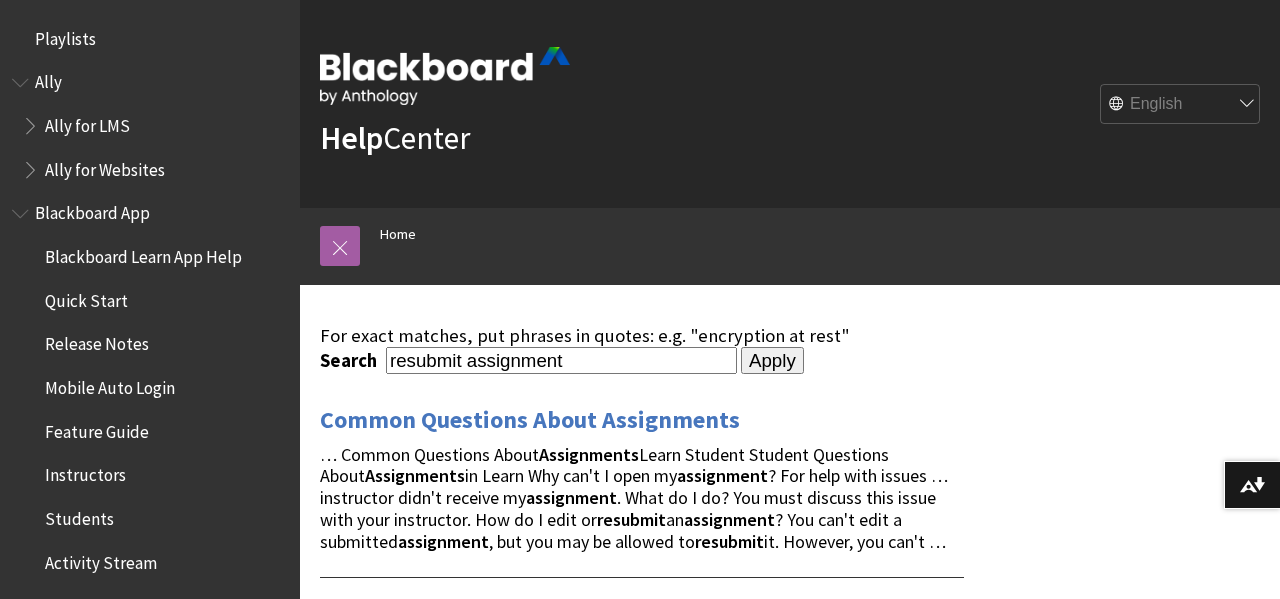 click on "English عربية Català Cymraeg Deutsch Español Suomi Français עברית Italiano 日本語 한국어 Nederlands Norsk (Bokmål) Português, Brasil Русский Svenska Türkçe 简体中文 Français Canadien" at bounding box center [1181, 104] 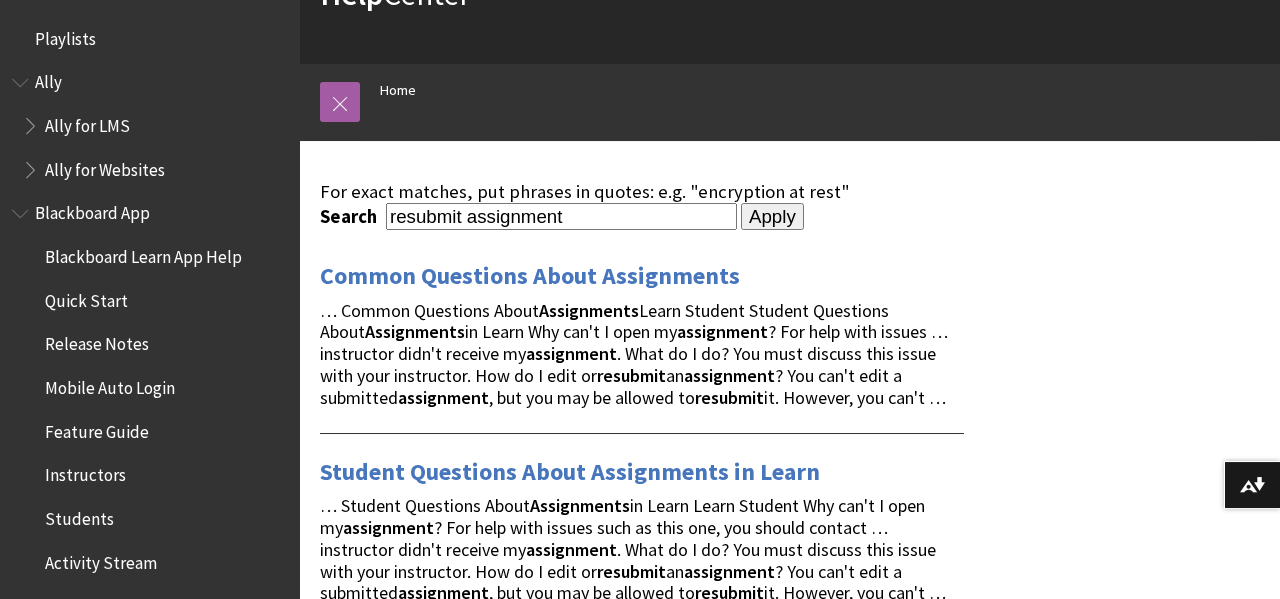 scroll, scrollTop: 140, scrollLeft: 0, axis: vertical 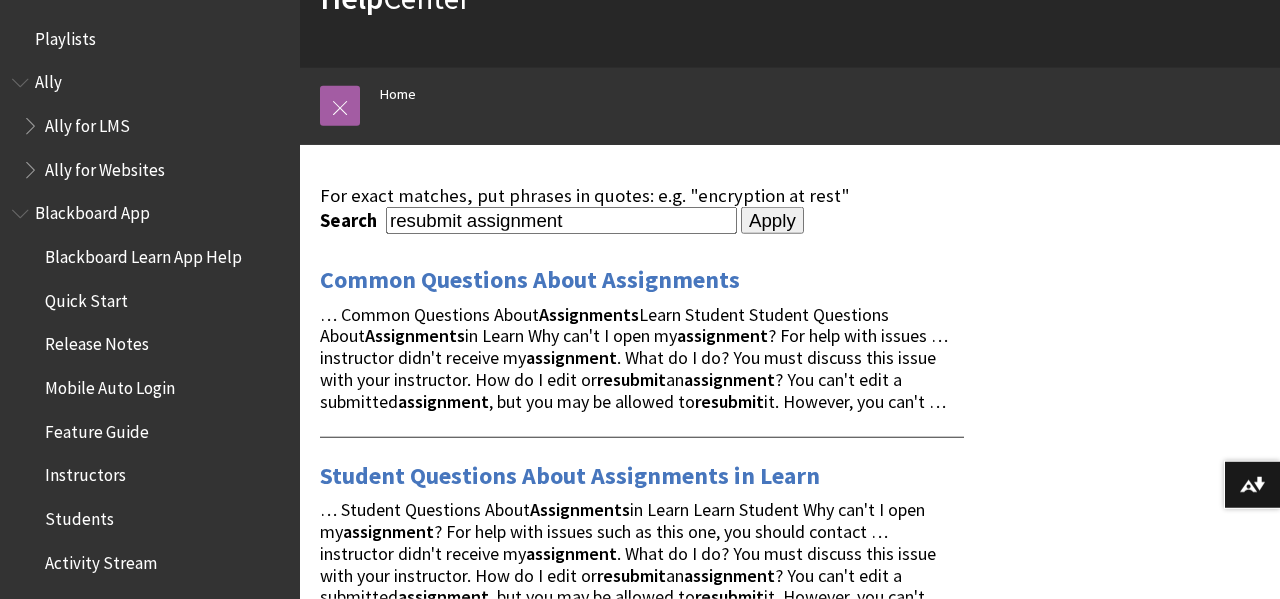 click on "Apply" at bounding box center [772, 221] 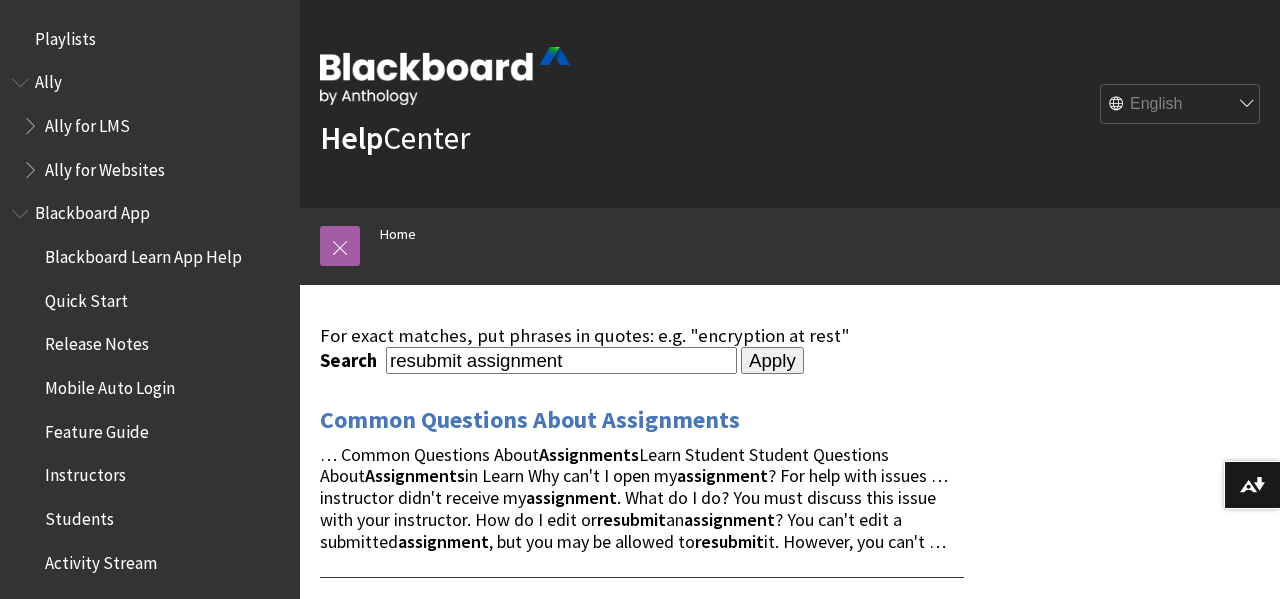 scroll, scrollTop: 0, scrollLeft: 0, axis: both 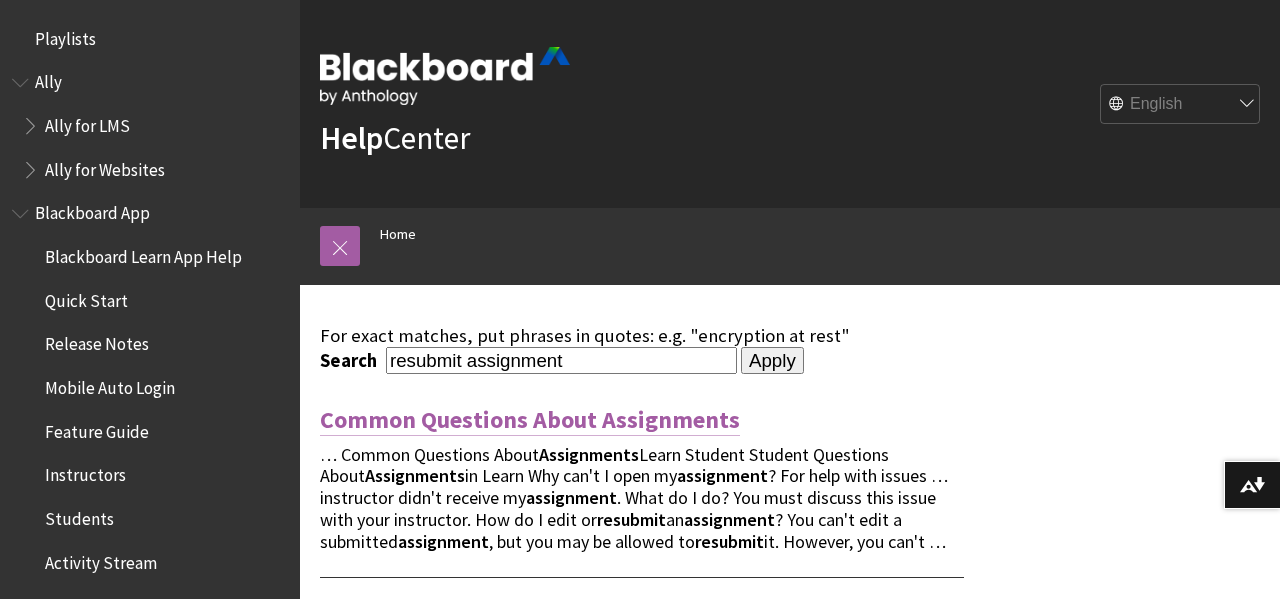 click on "Common Questions About Assignments" at bounding box center [530, 420] 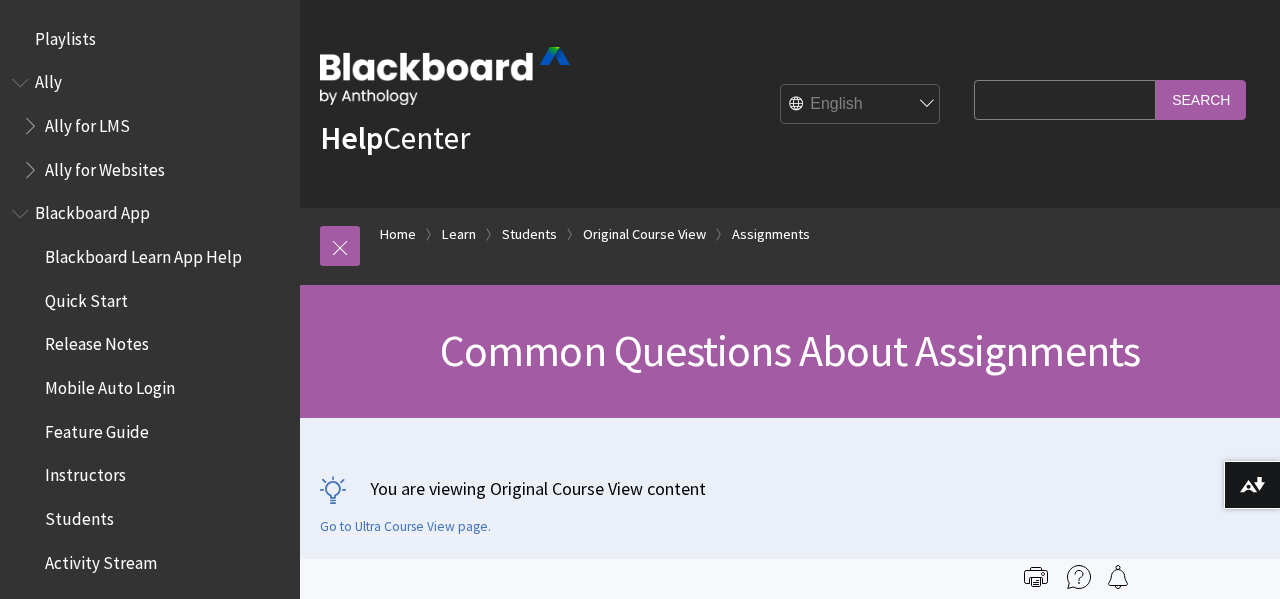 scroll, scrollTop: 0, scrollLeft: 0, axis: both 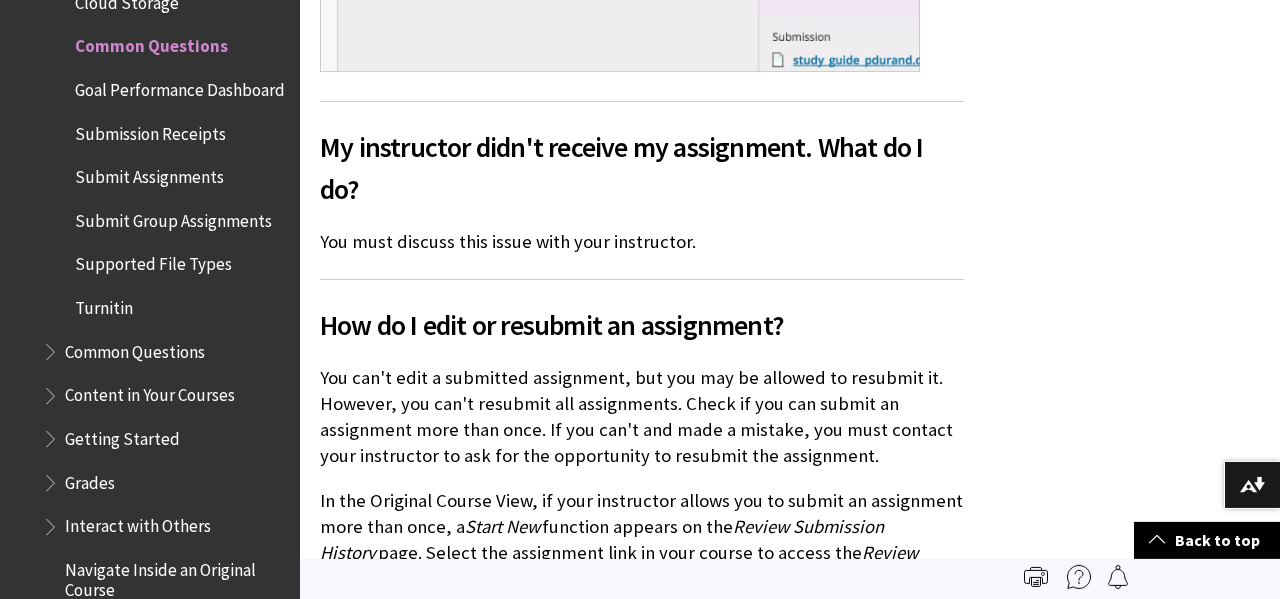 drag, startPoint x: 315, startPoint y: 147, endPoint x: 466, endPoint y: 159, distance: 151.47607 